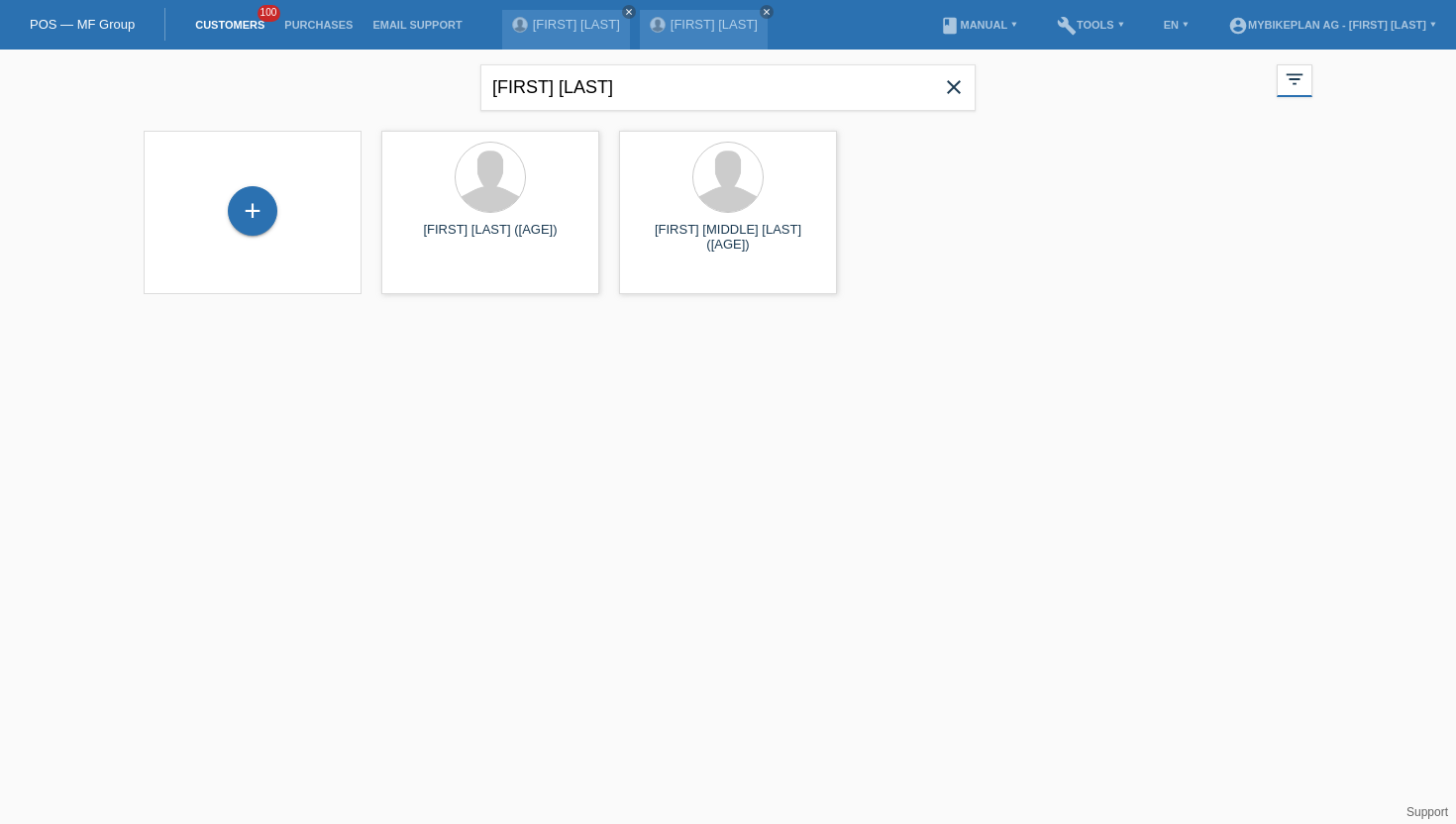 scroll, scrollTop: 0, scrollLeft: 0, axis: both 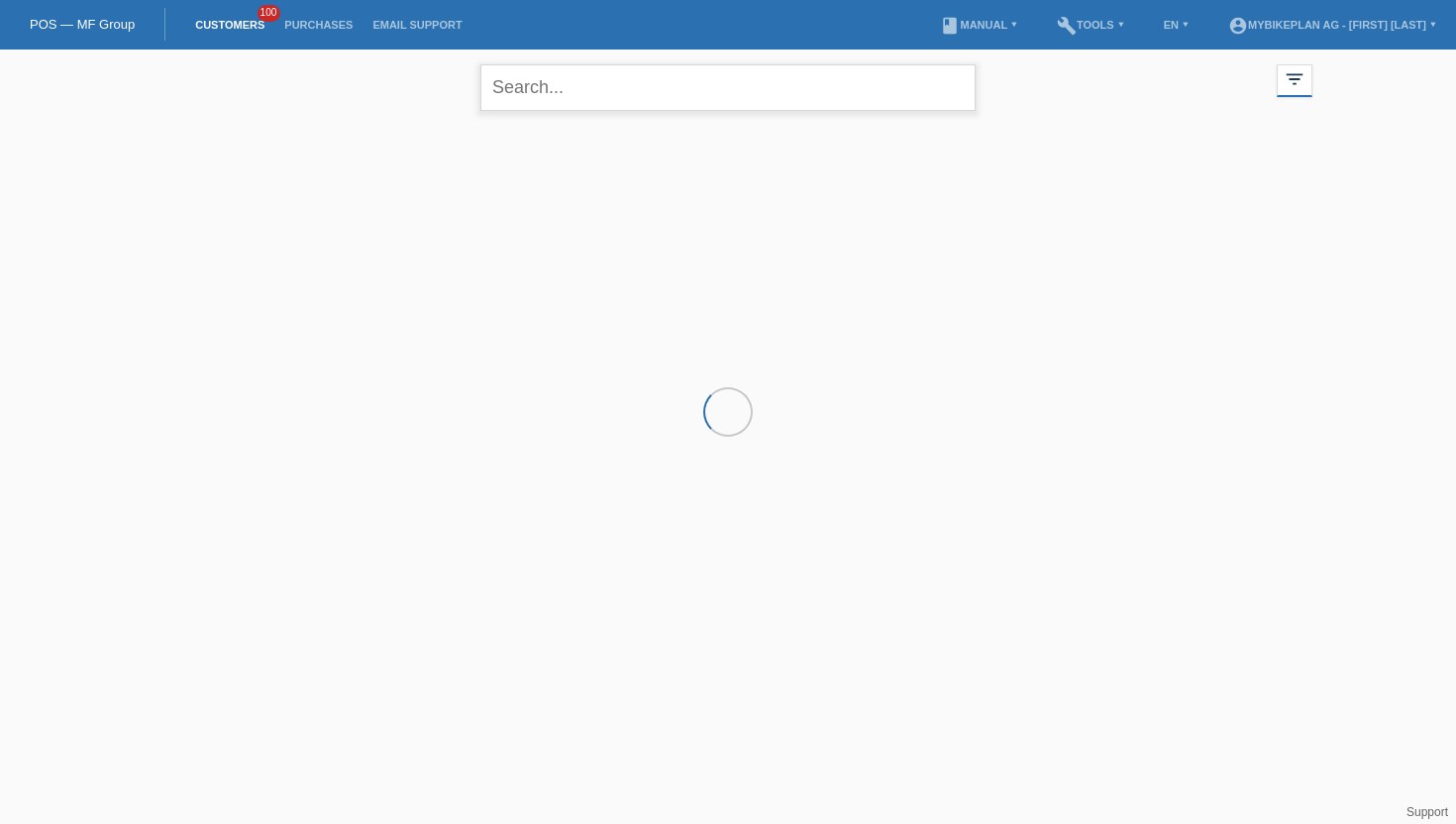 click at bounding box center [728, 87] 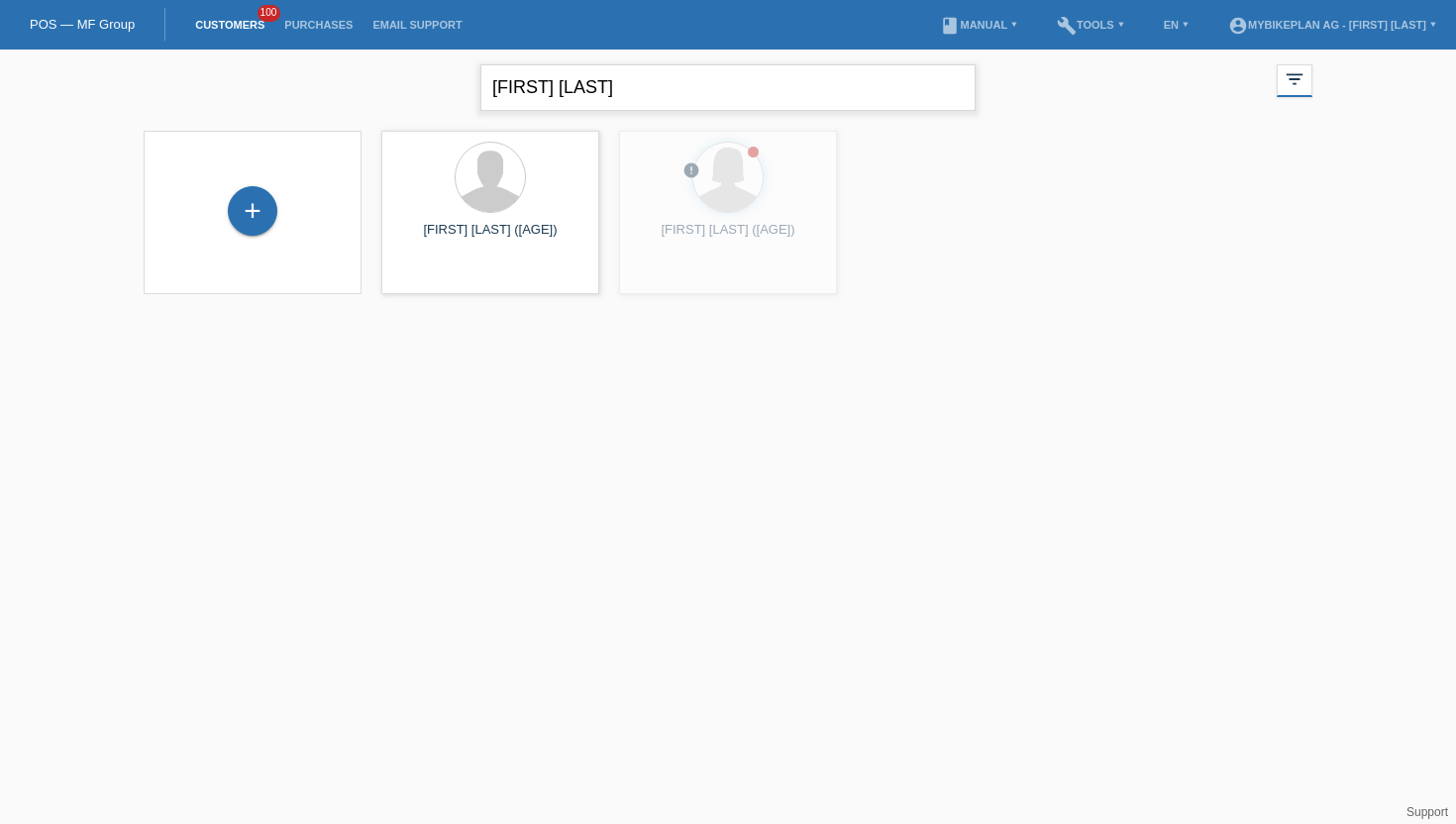 type on "[FIRST] [LAST]" 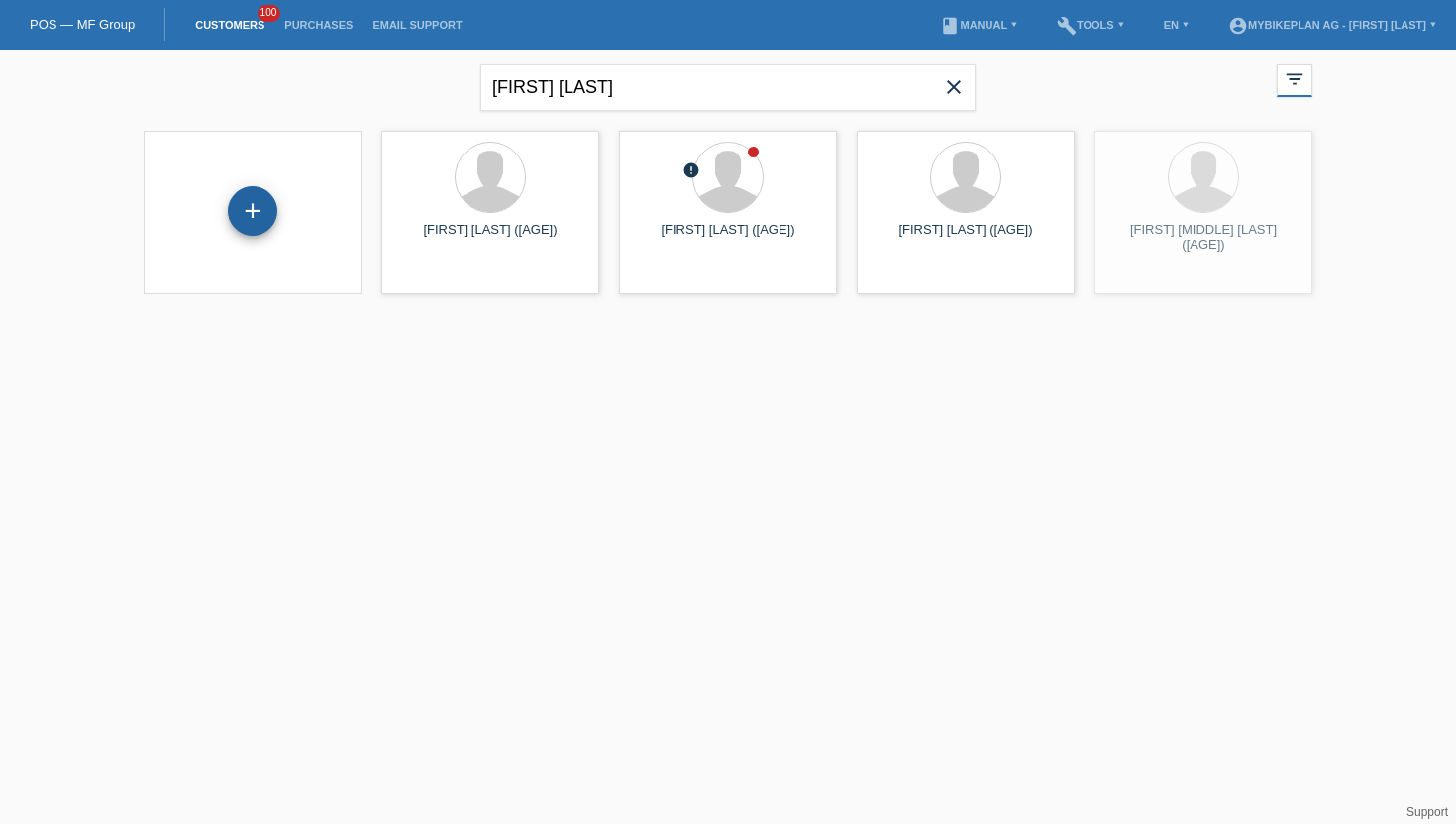 click on "+" at bounding box center (253, 211) 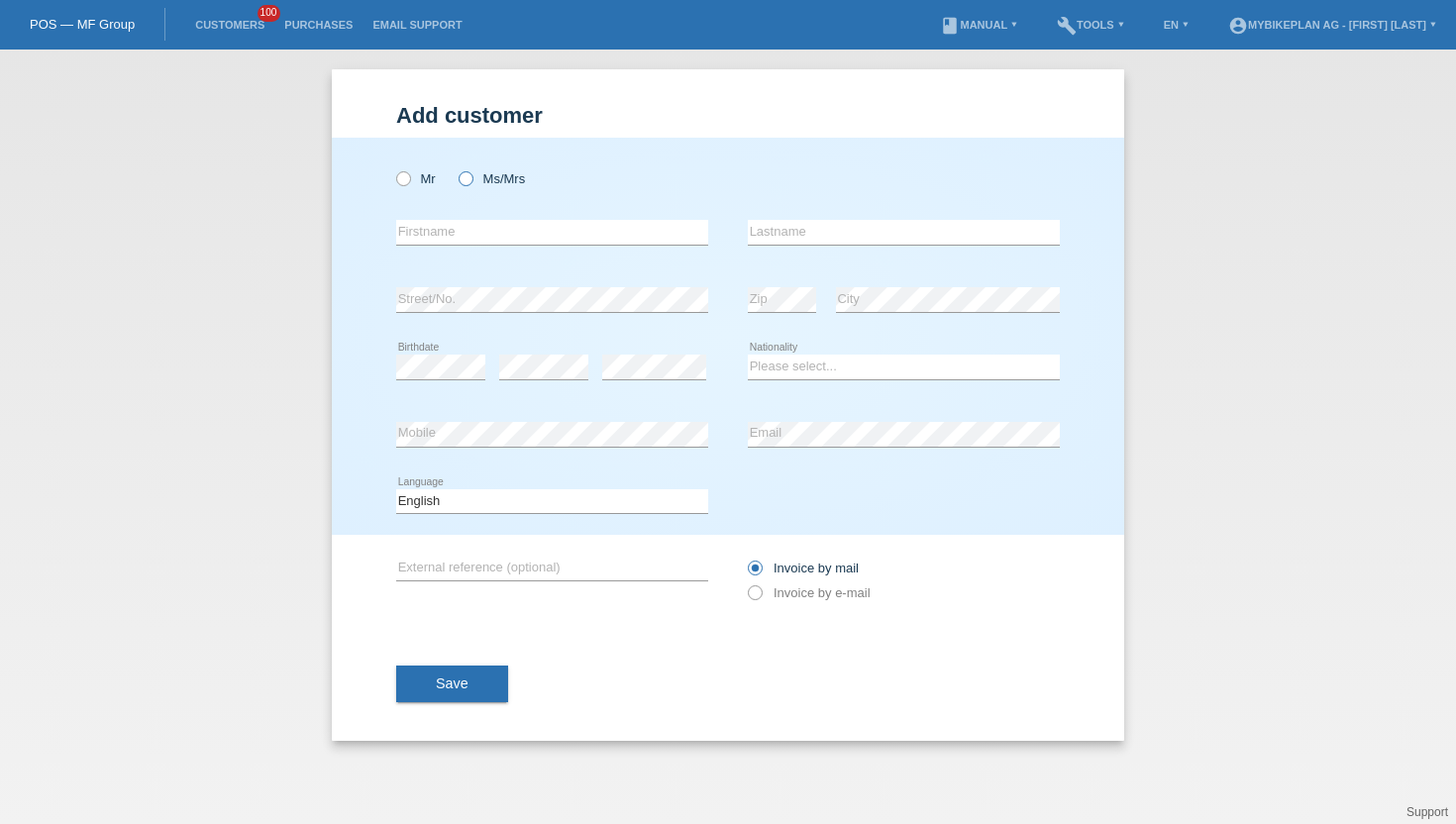 scroll, scrollTop: 0, scrollLeft: 0, axis: both 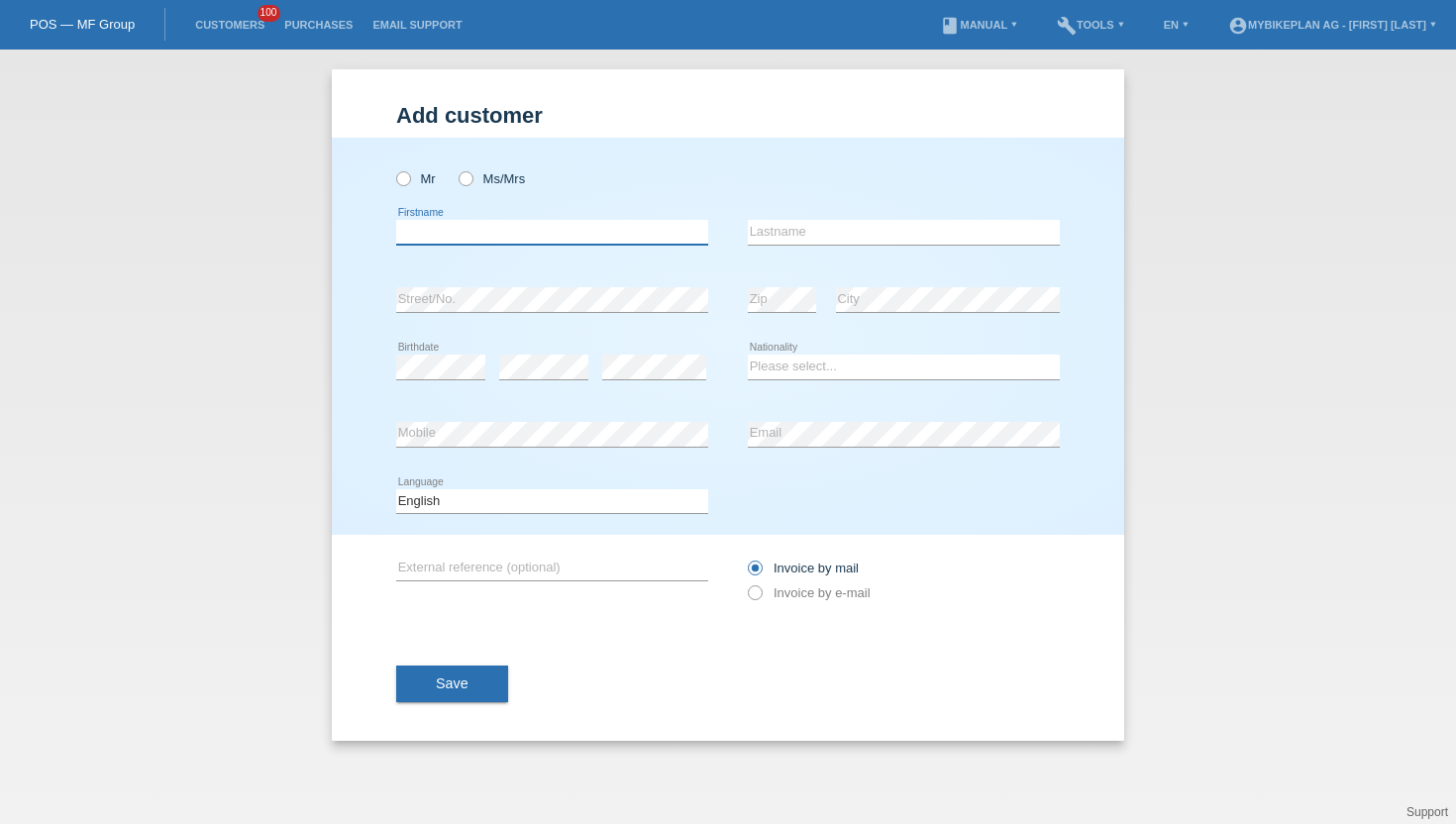 click at bounding box center (552, 232) 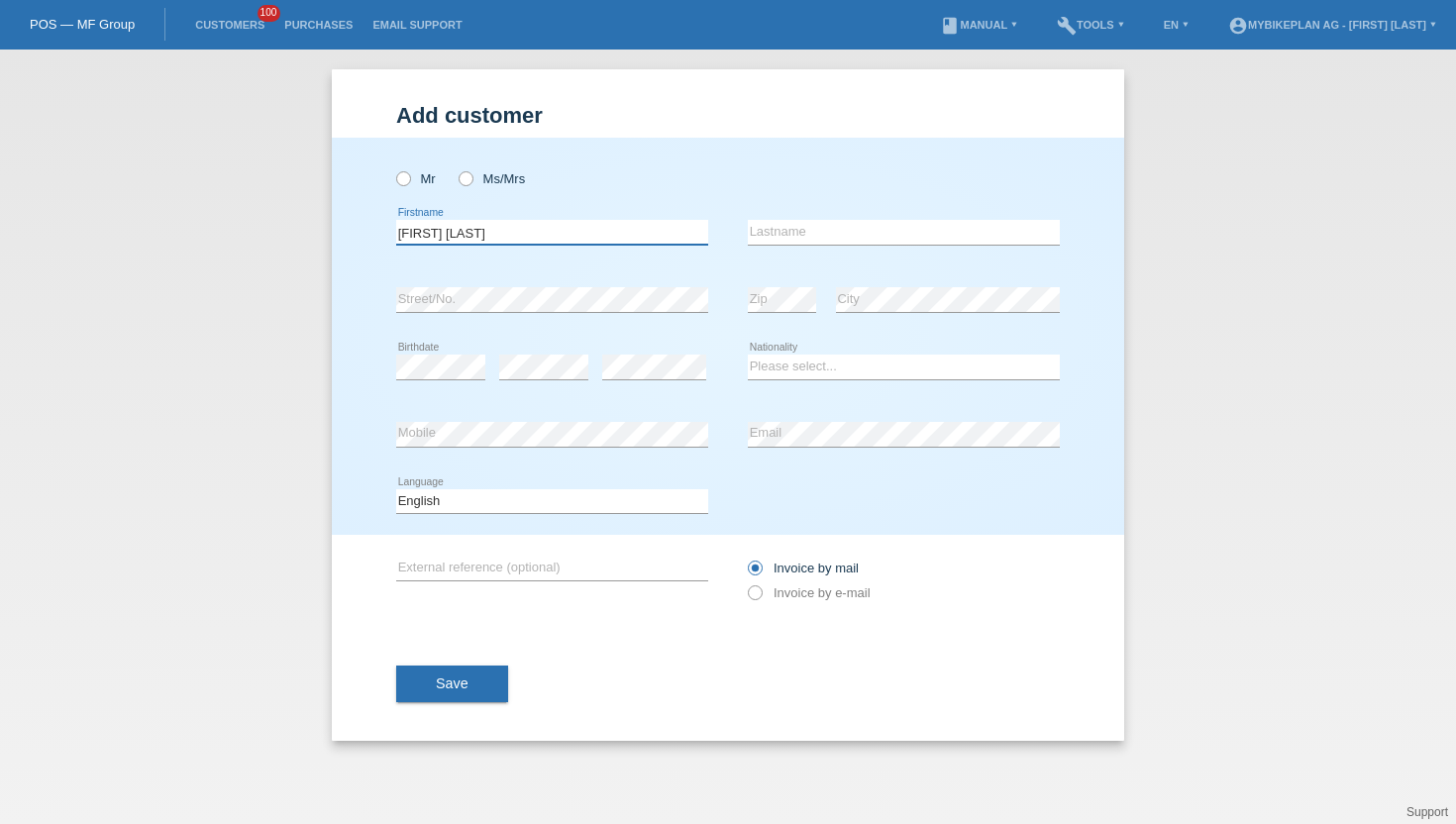 click on "[FIRST] [LAST]" at bounding box center [552, 232] 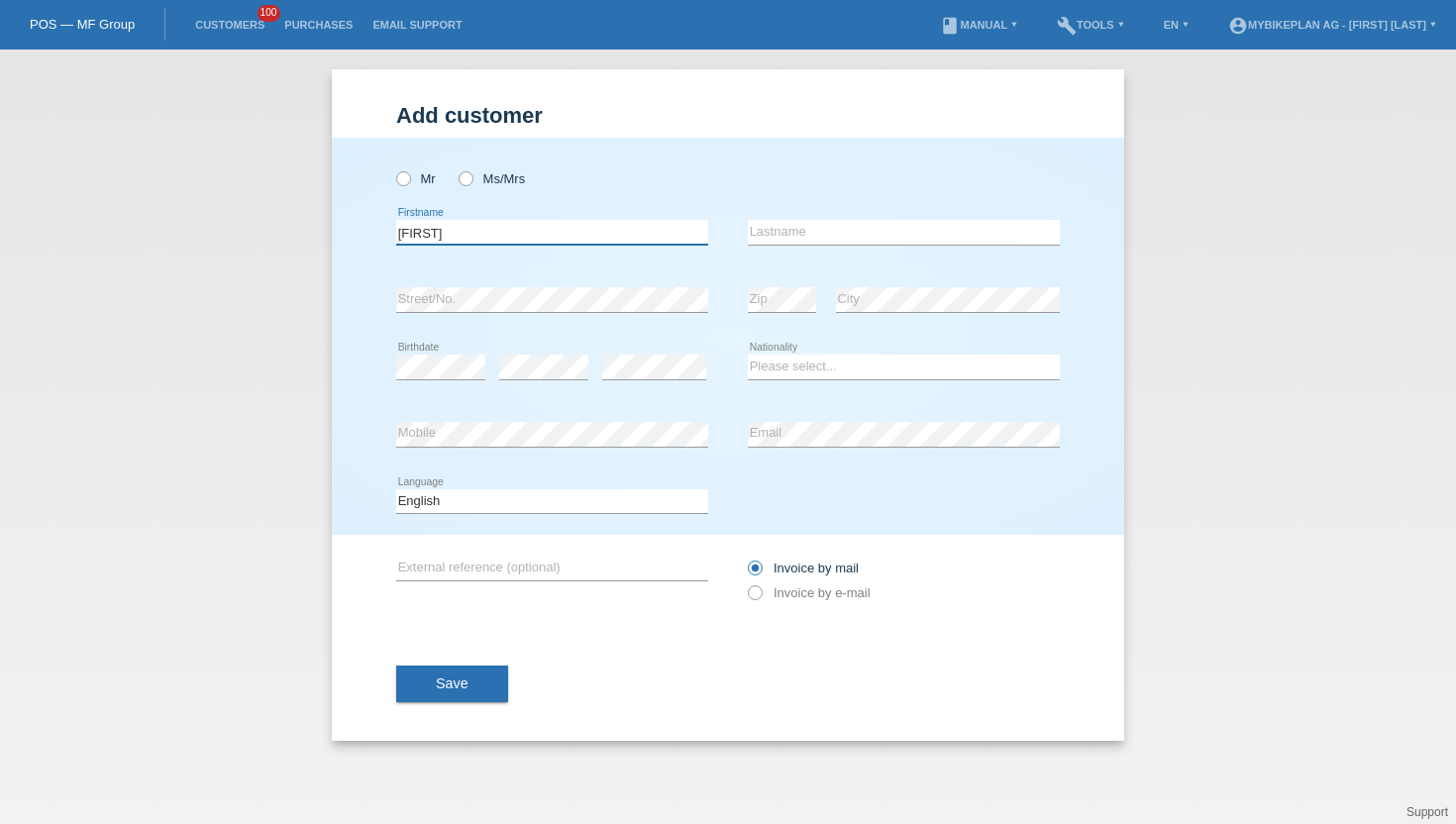 type on "[FIRST]" 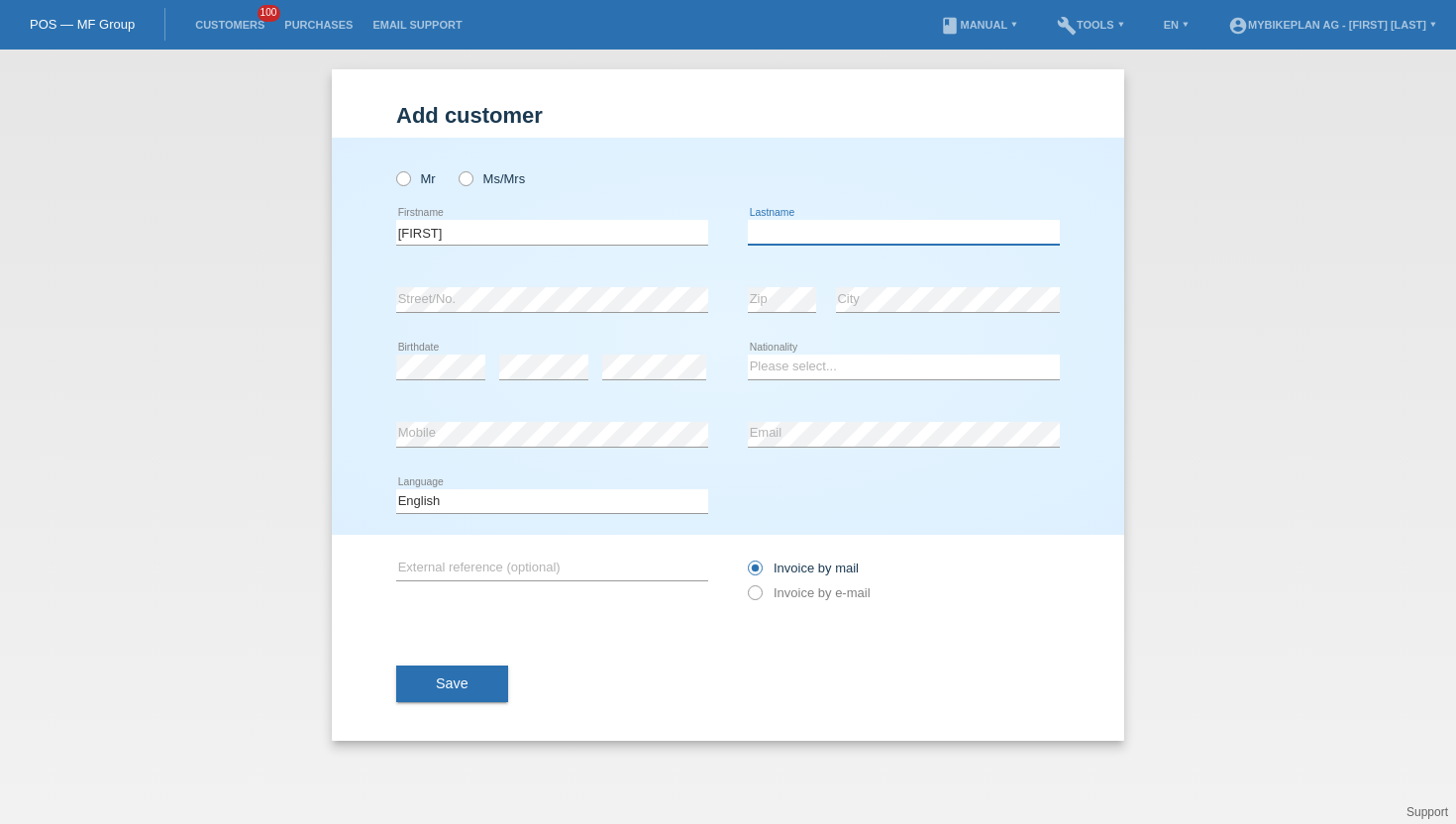 click at bounding box center [903, 232] 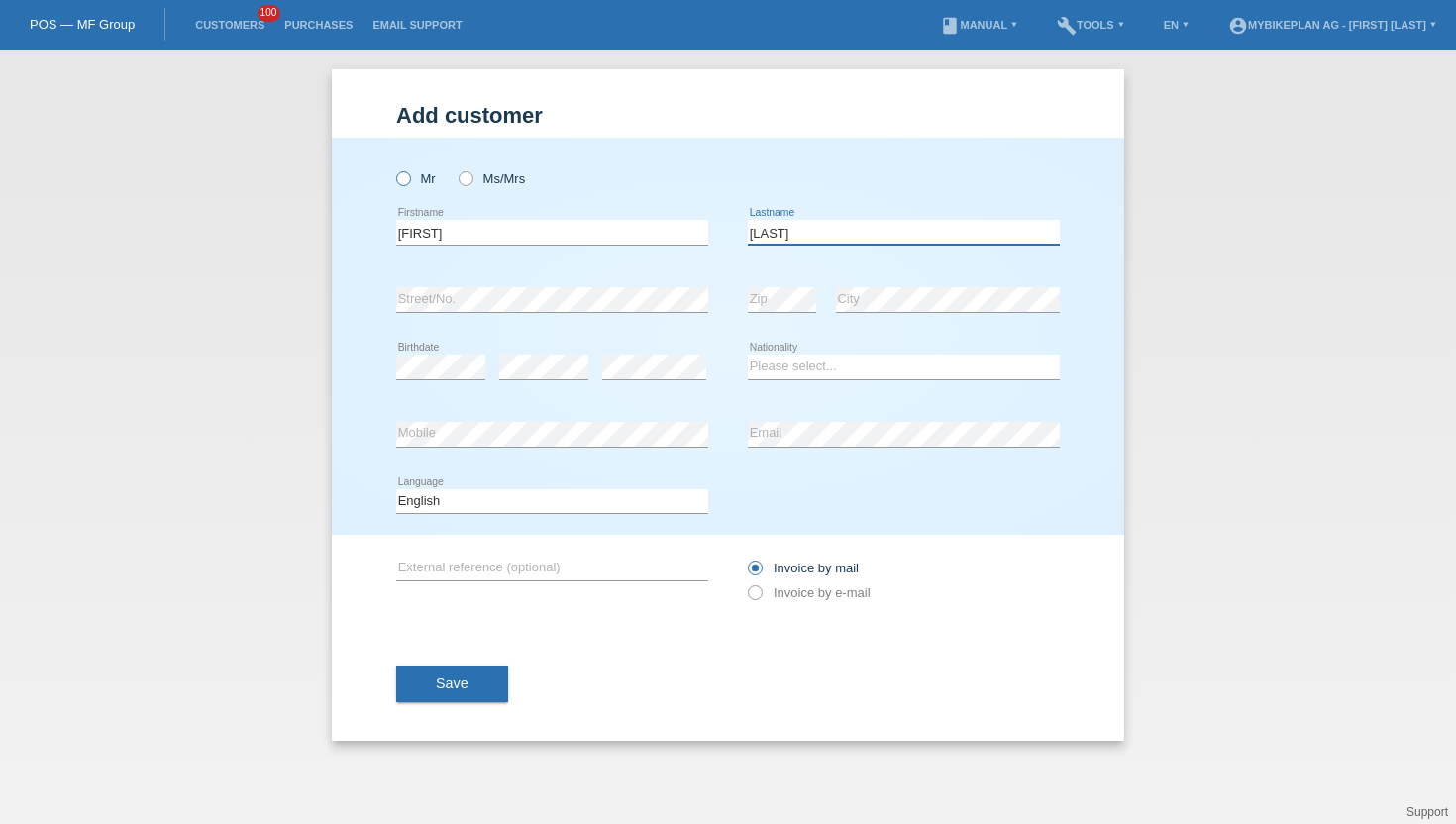 type on "Schneiter" 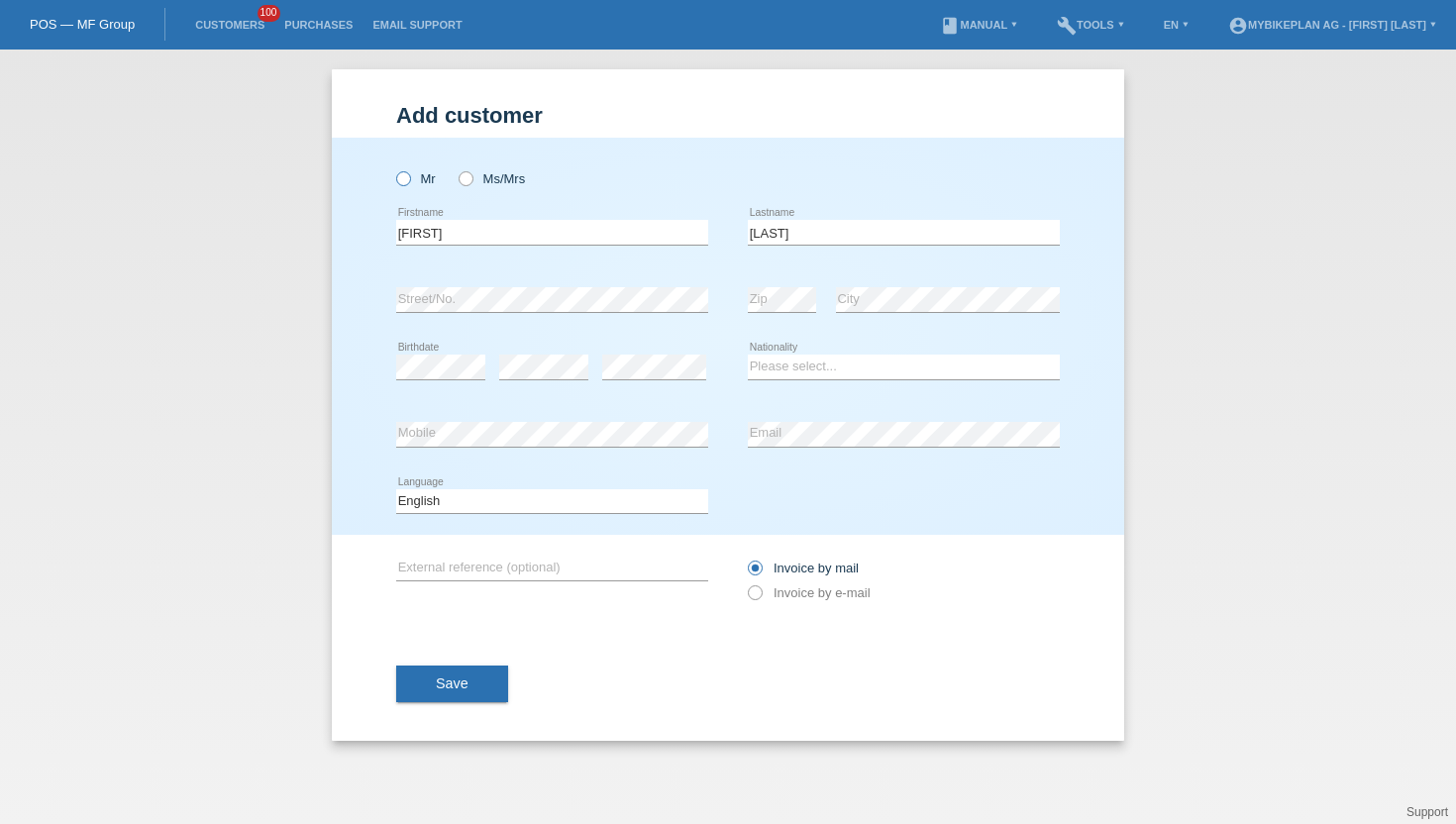 click at bounding box center [393, 168] 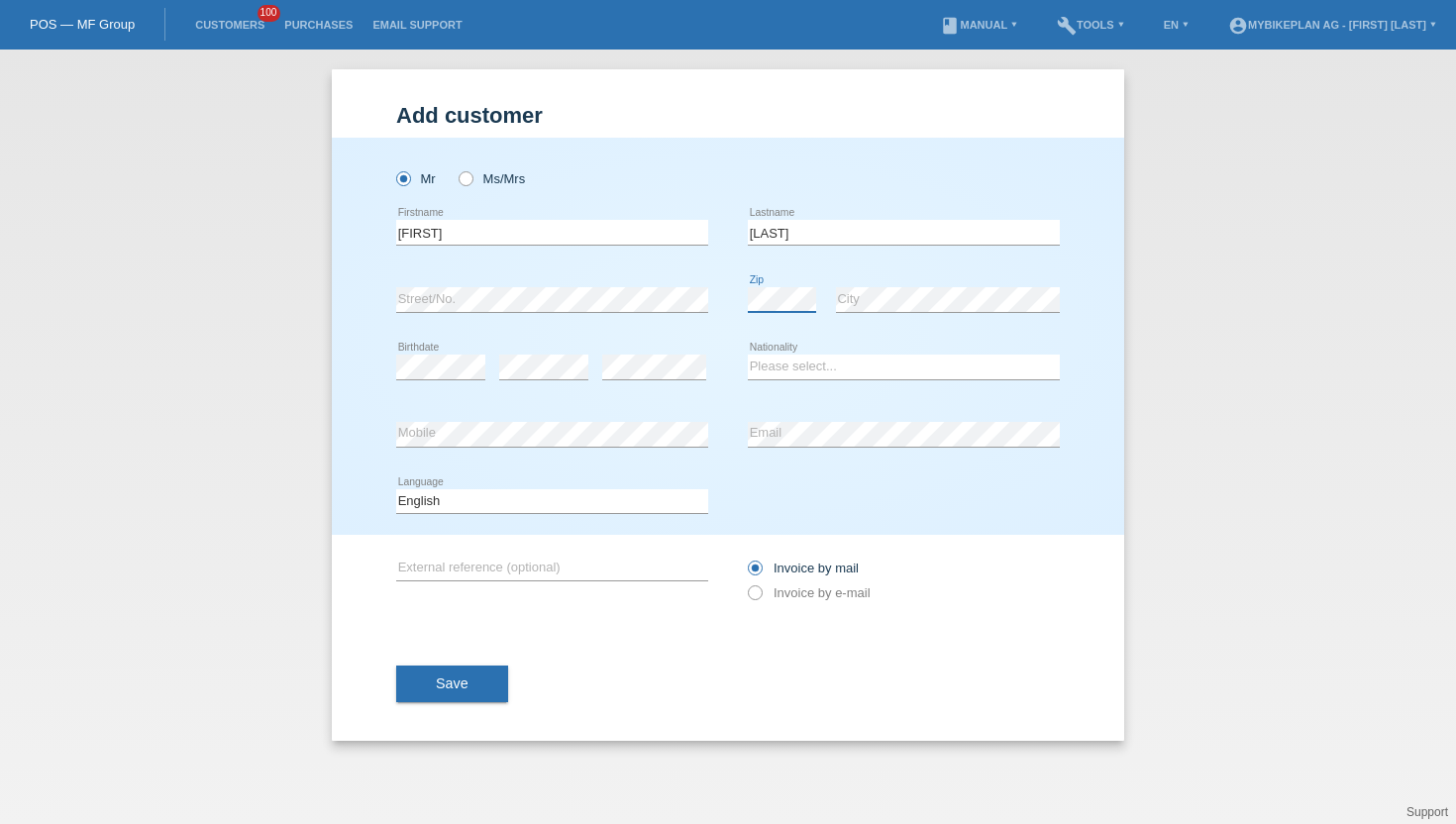 scroll, scrollTop: 0, scrollLeft: 0, axis: both 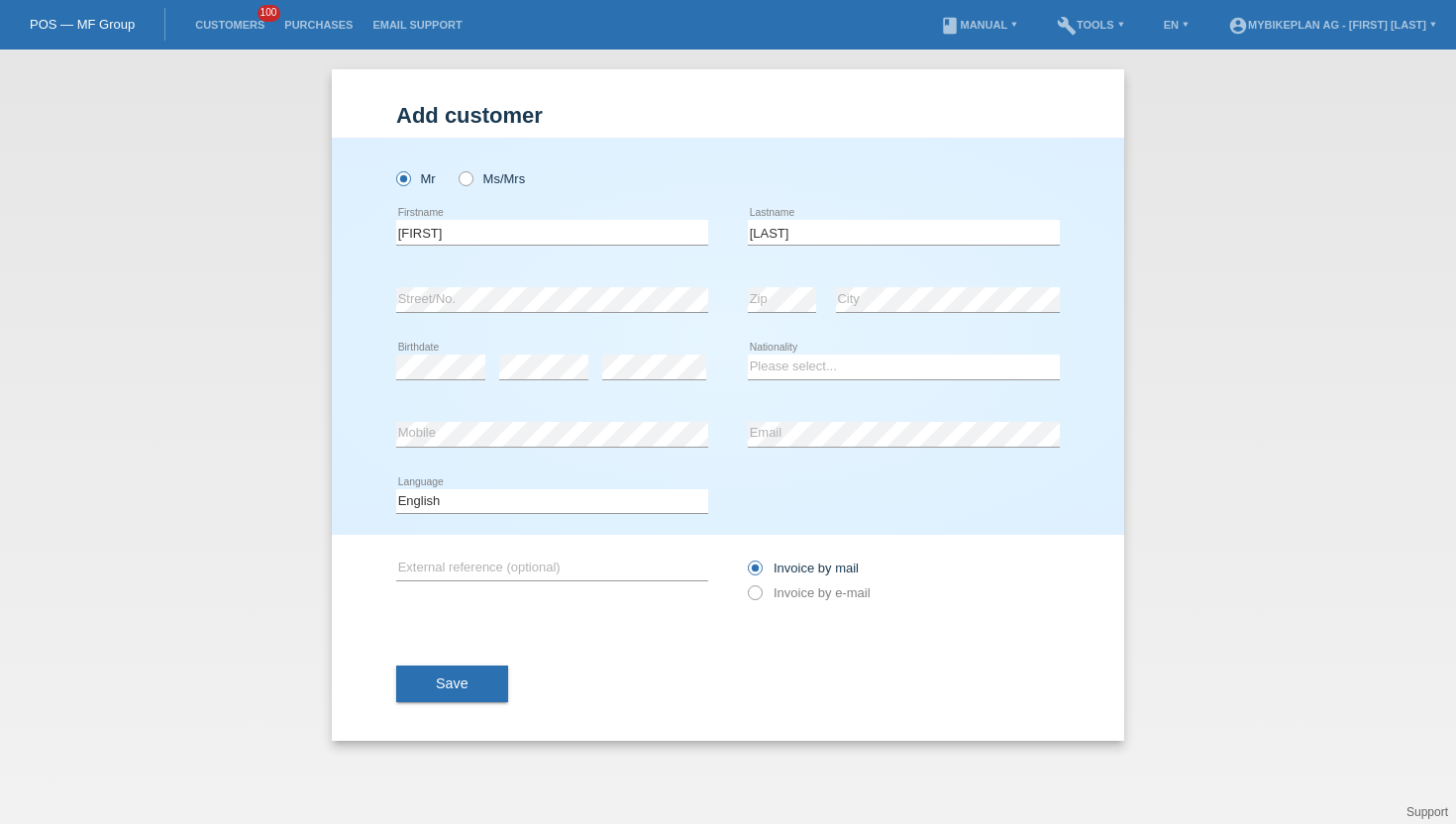 click on "error
Birthdate" at bounding box center (441, 367) 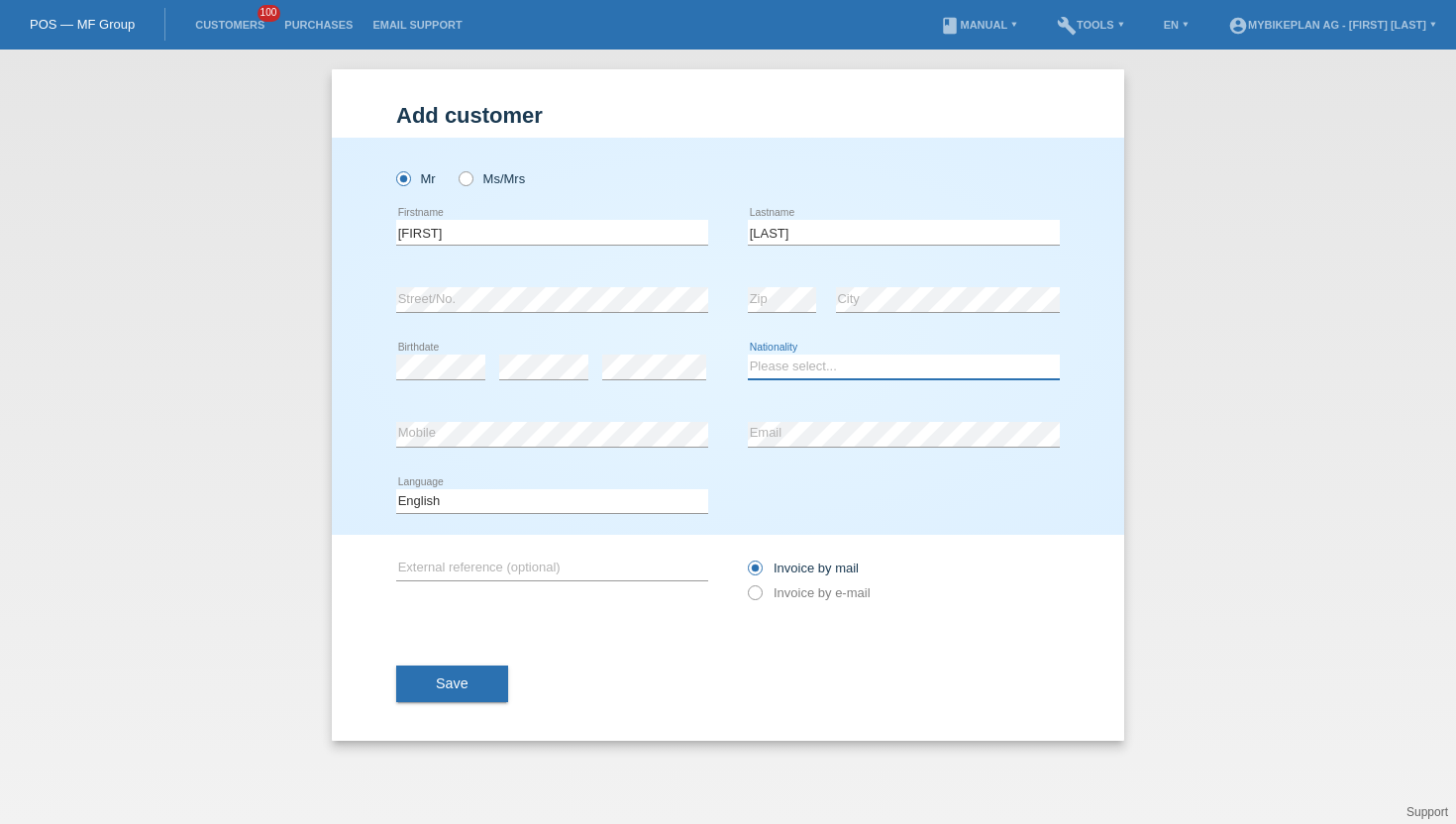 click on "Please select...
Switzerland
Austria
Germany
Liechtenstein
------------
Afghanistan
Åland Islands
Albania
Algeria
American Samoa Andorra Angola Anguilla Antarctica Antigua and Barbuda Argentina Armenia" at bounding box center [903, 366] 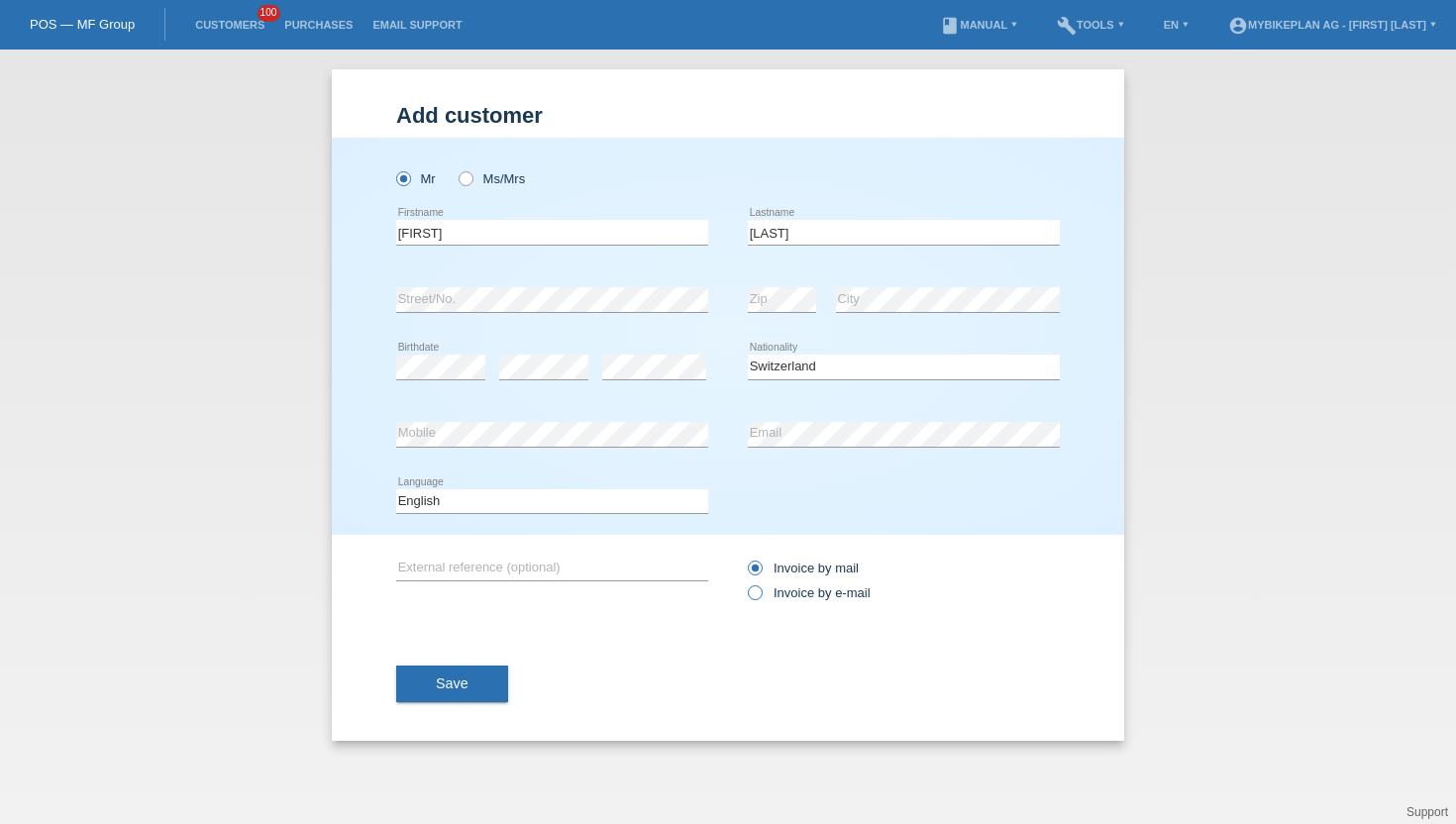 click at bounding box center [745, 582] 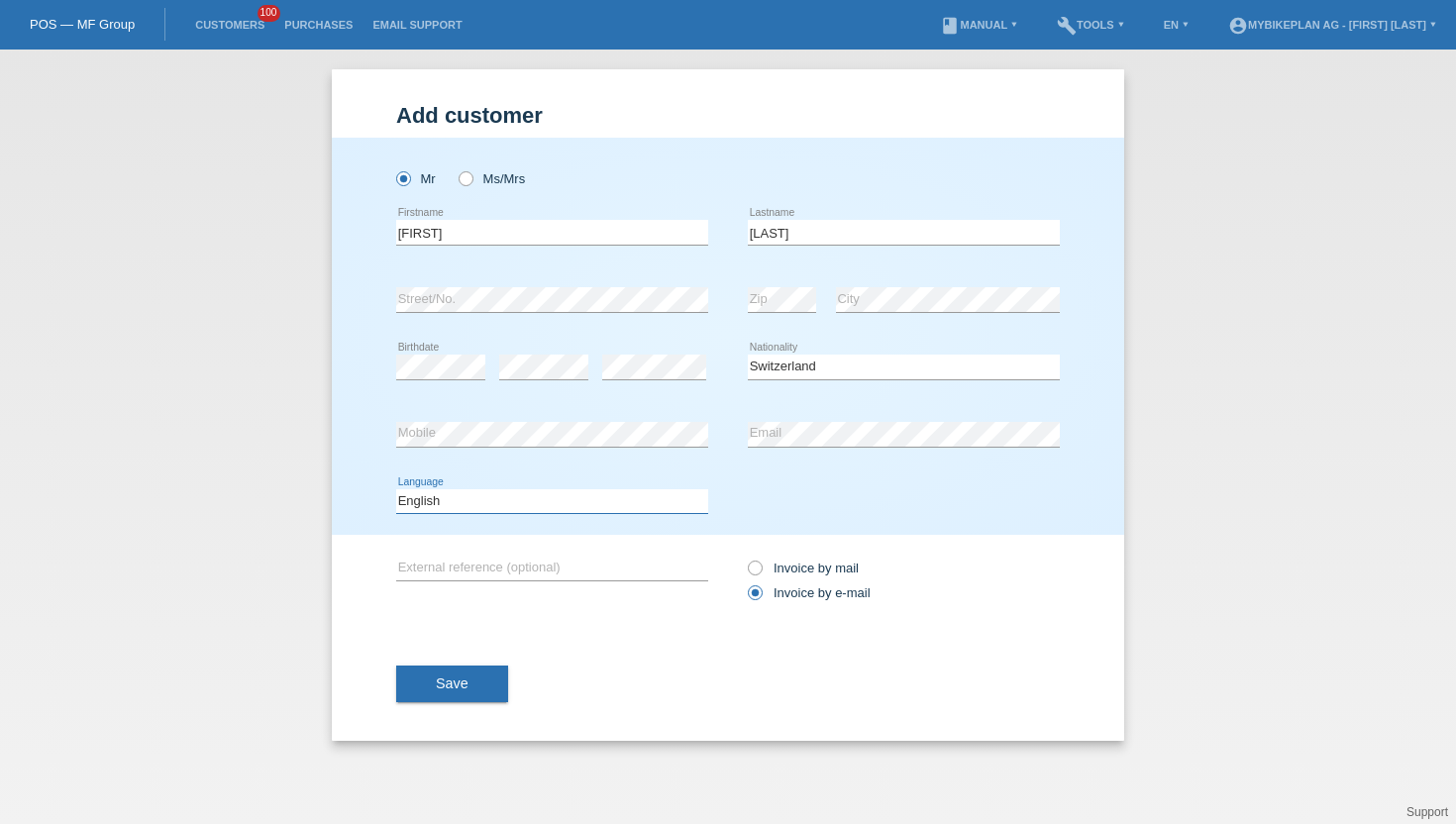 click on "Deutsch
Français
Italiano
English" at bounding box center (552, 501) 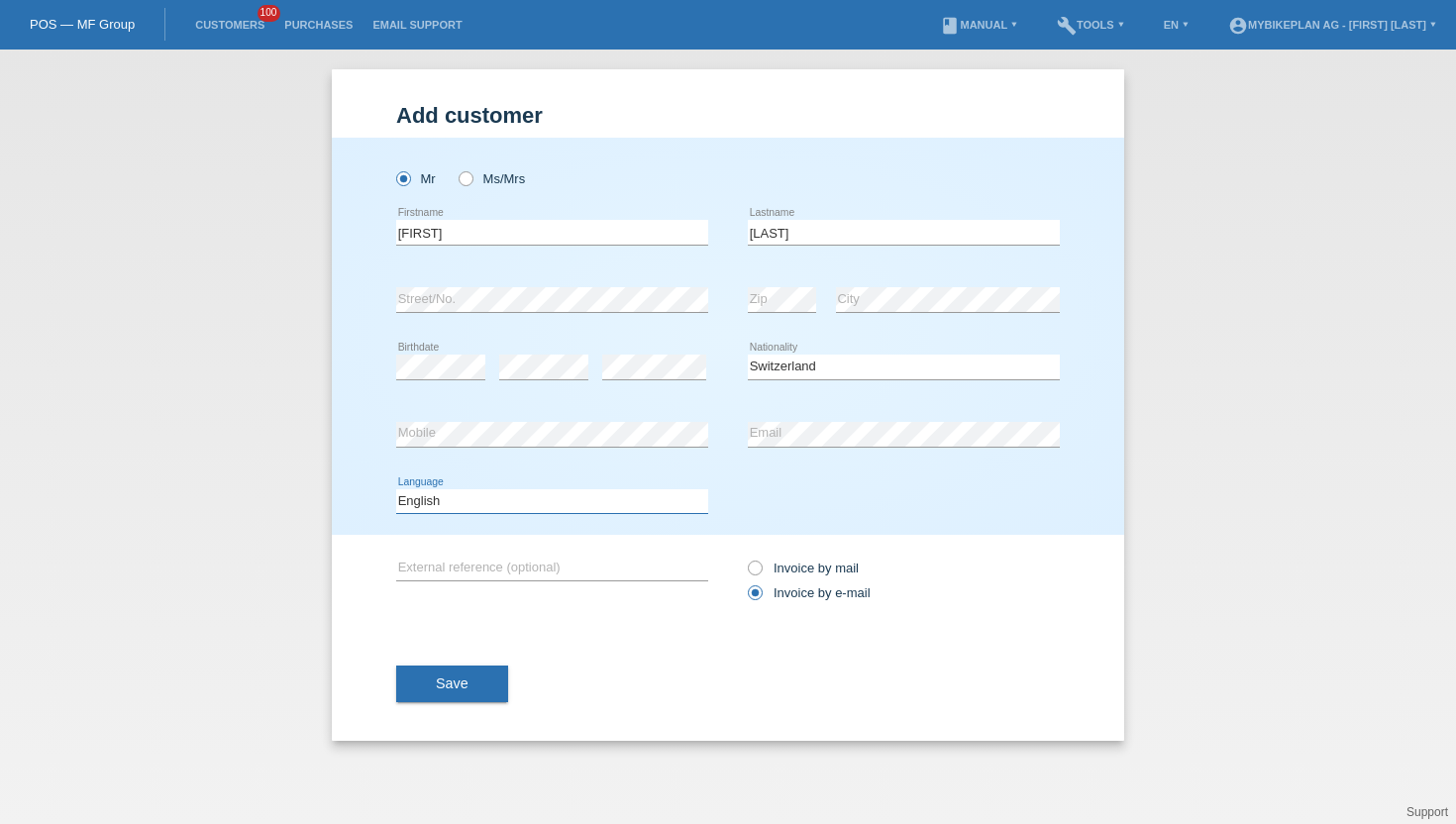 select on "de" 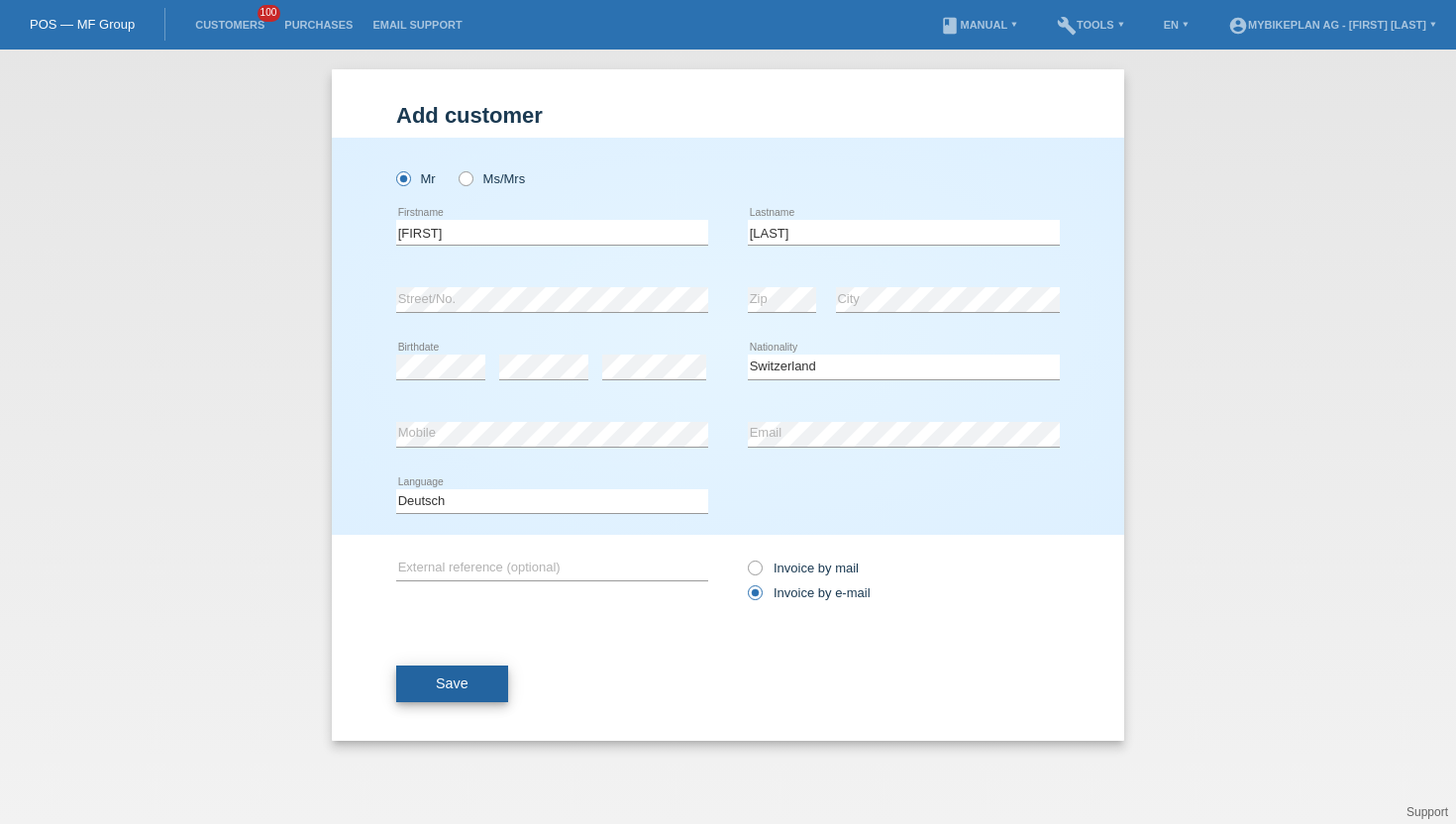 click on "Save" at bounding box center [452, 683] 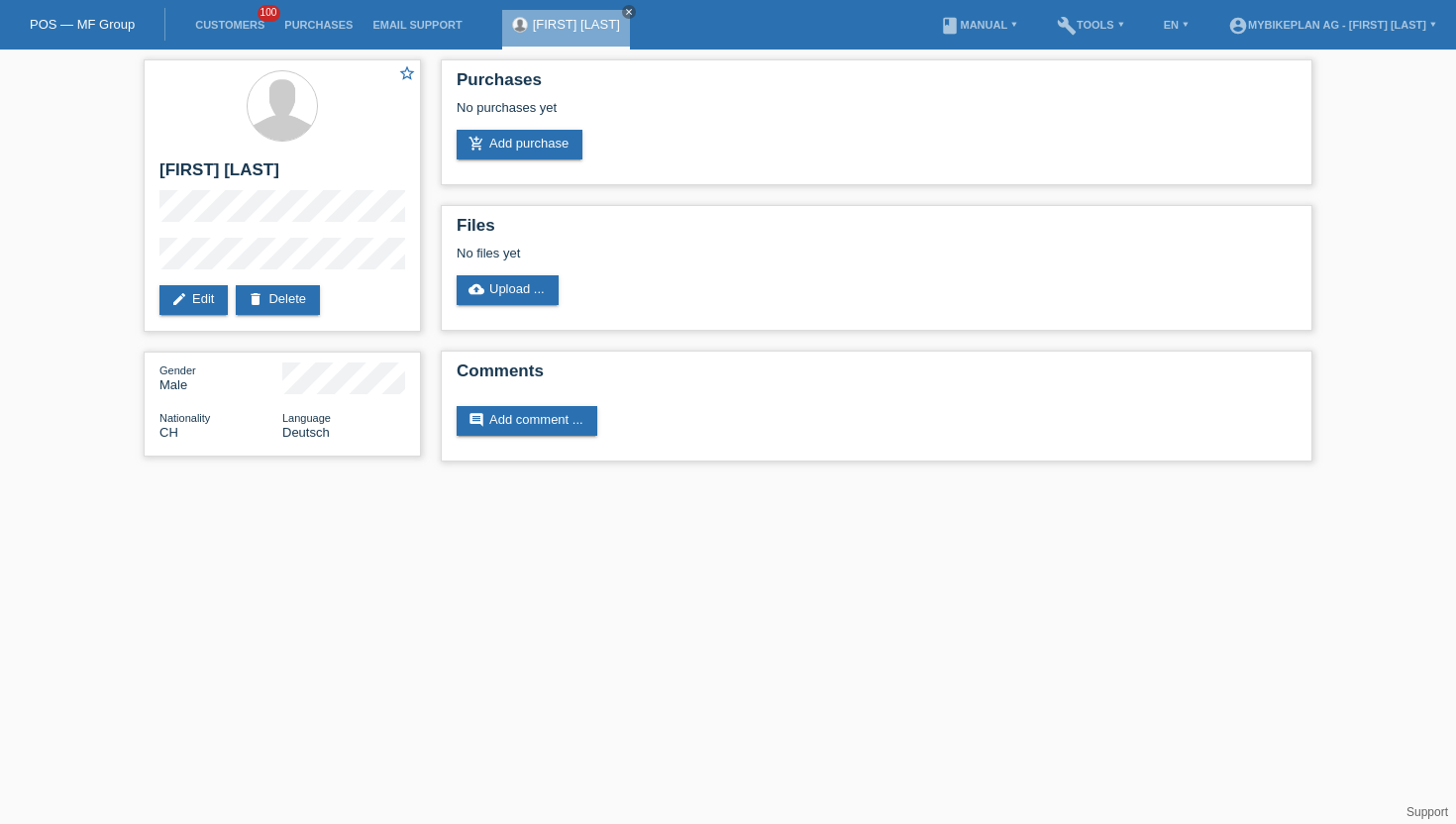 scroll, scrollTop: 0, scrollLeft: 0, axis: both 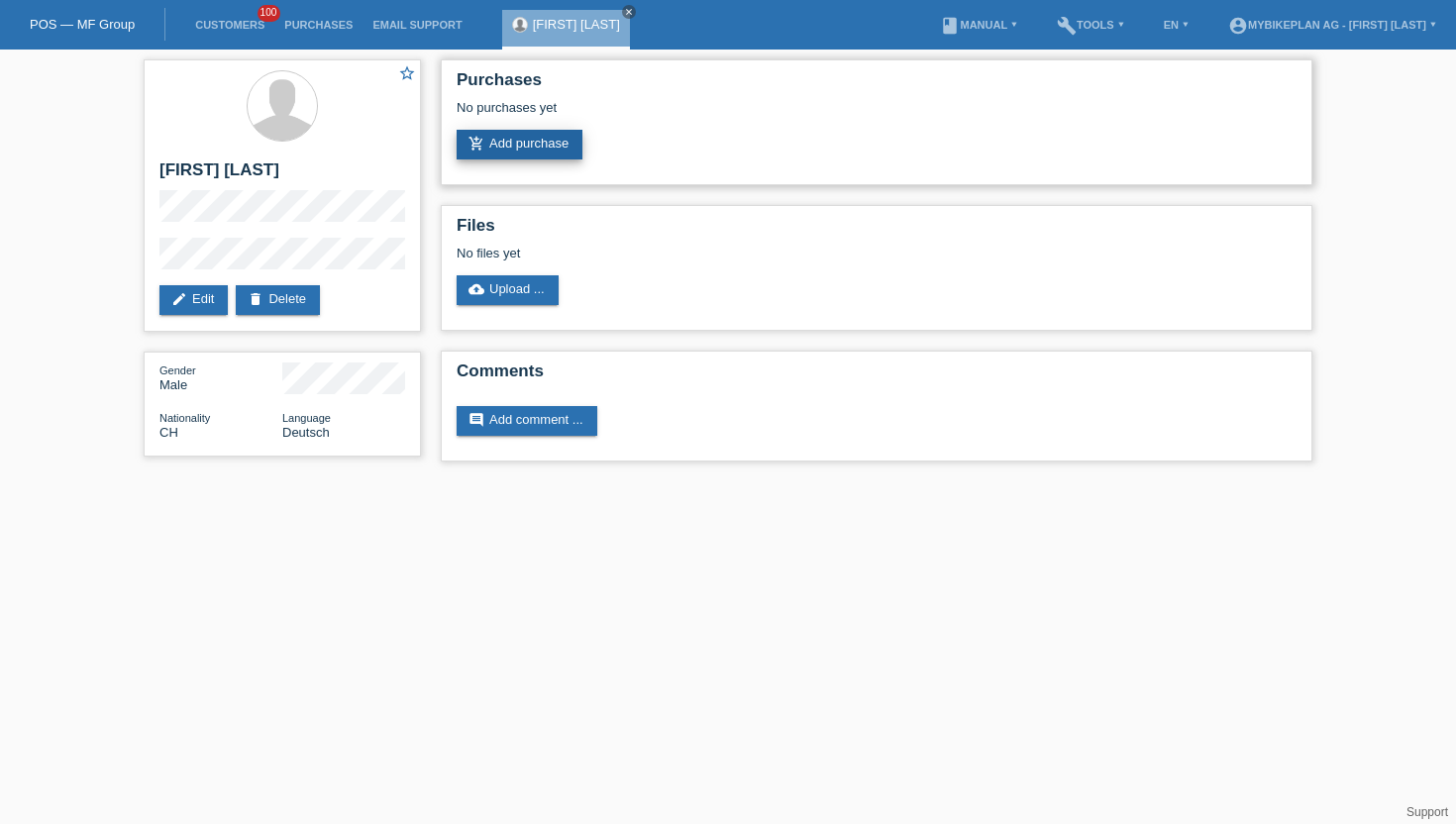 click on "add_shopping_cart  Add purchase" at bounding box center [519, 145] 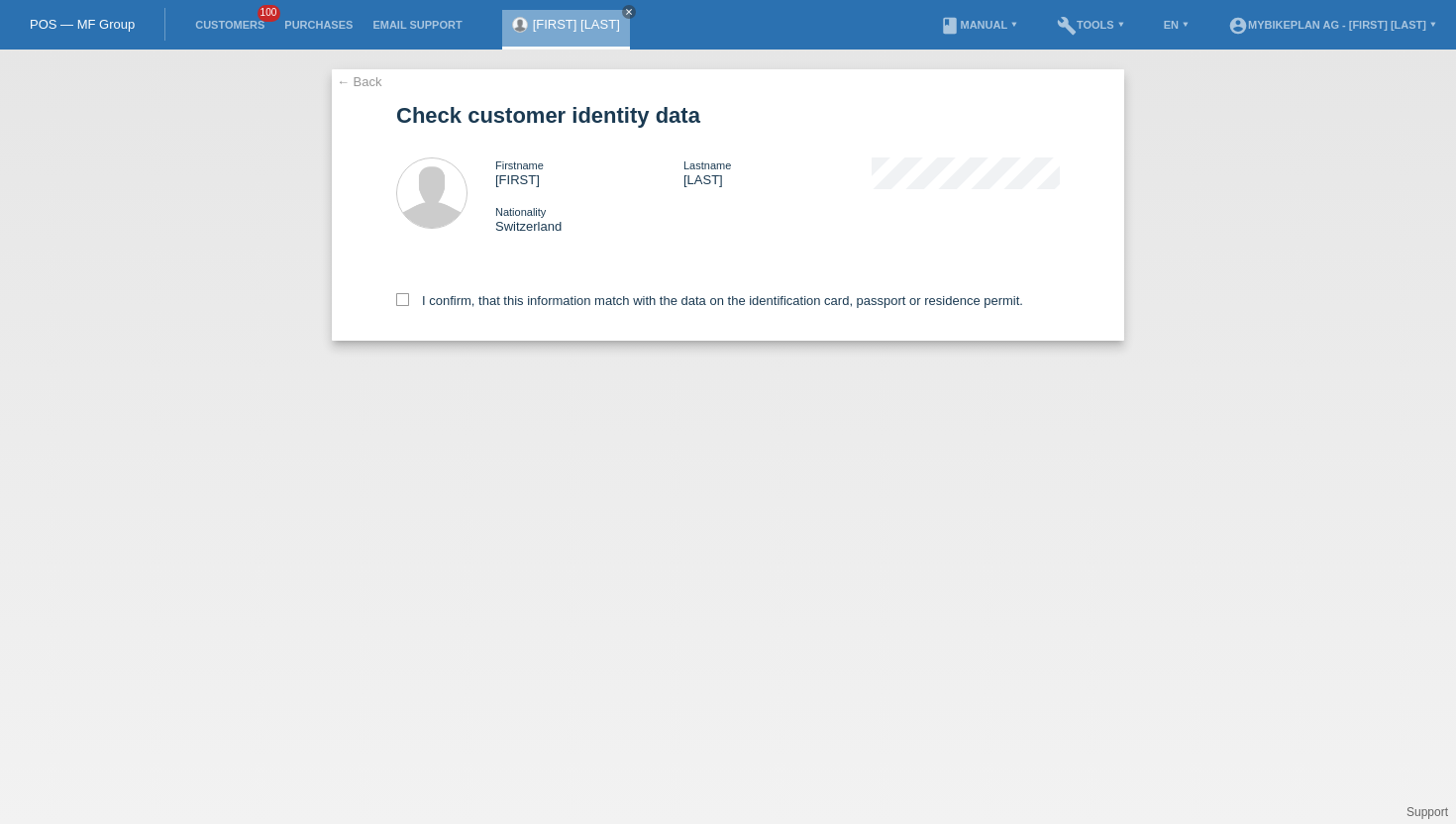 scroll, scrollTop: 0, scrollLeft: 0, axis: both 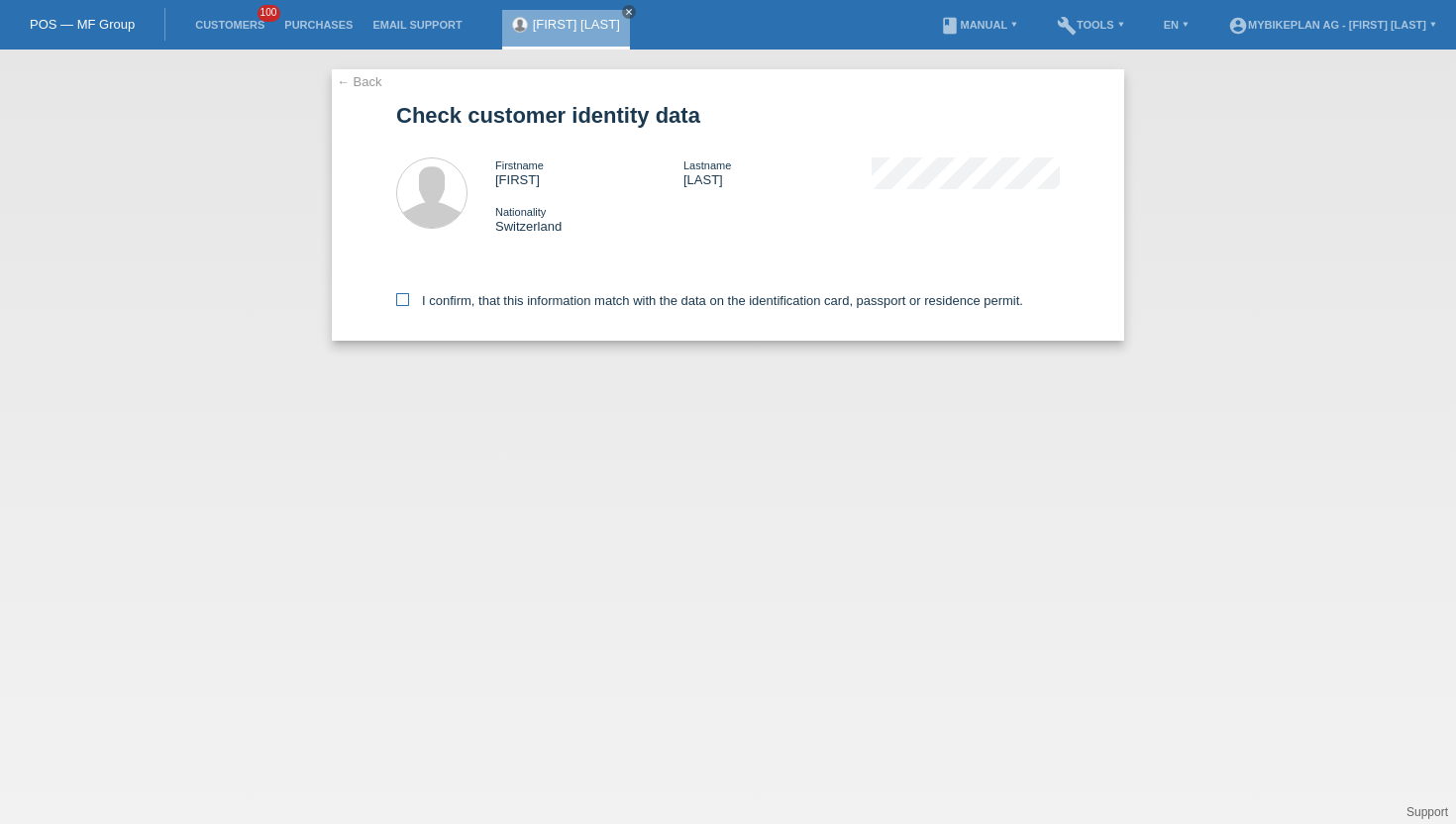 click at bounding box center [402, 299] 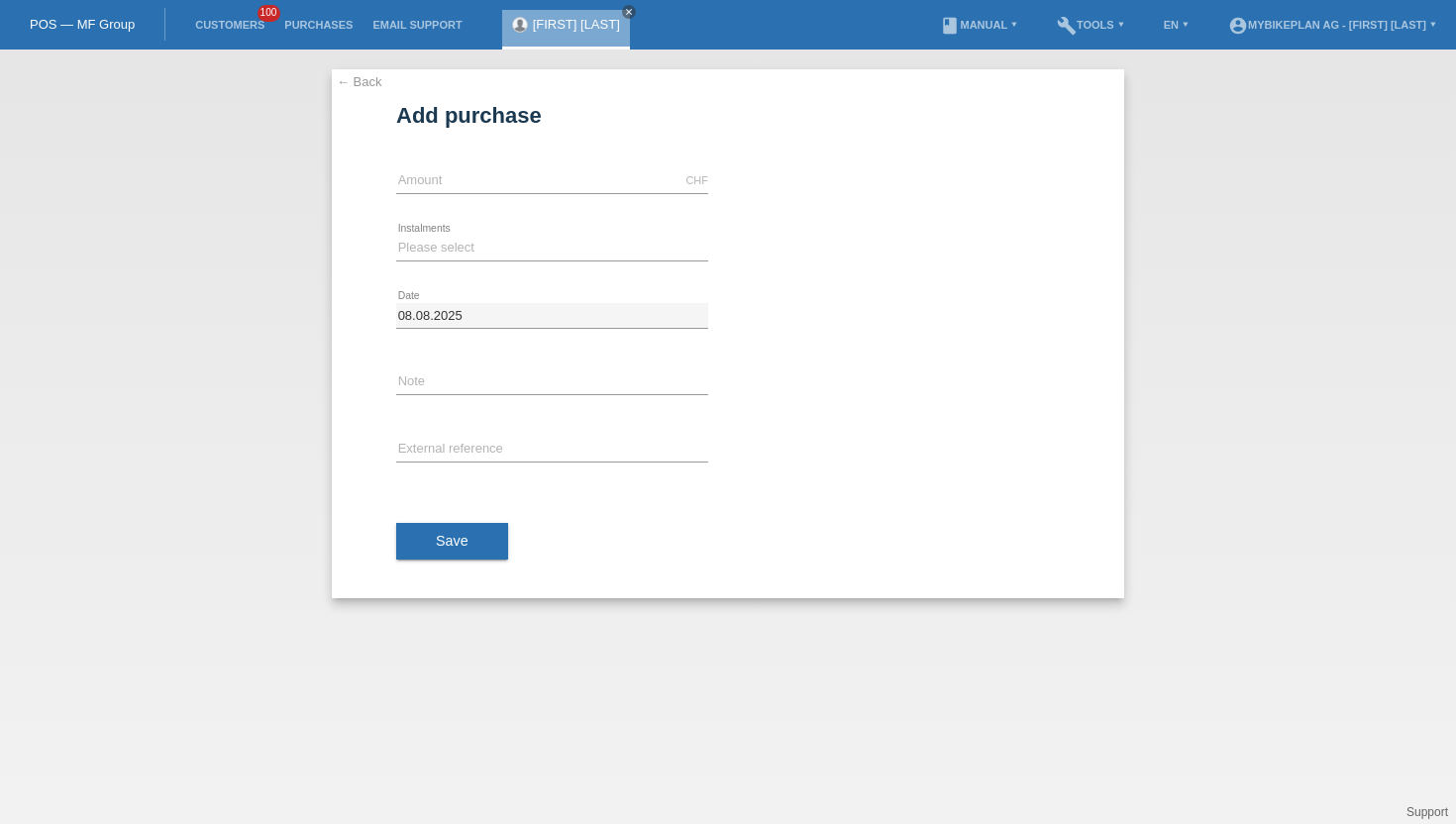 scroll, scrollTop: 0, scrollLeft: 0, axis: both 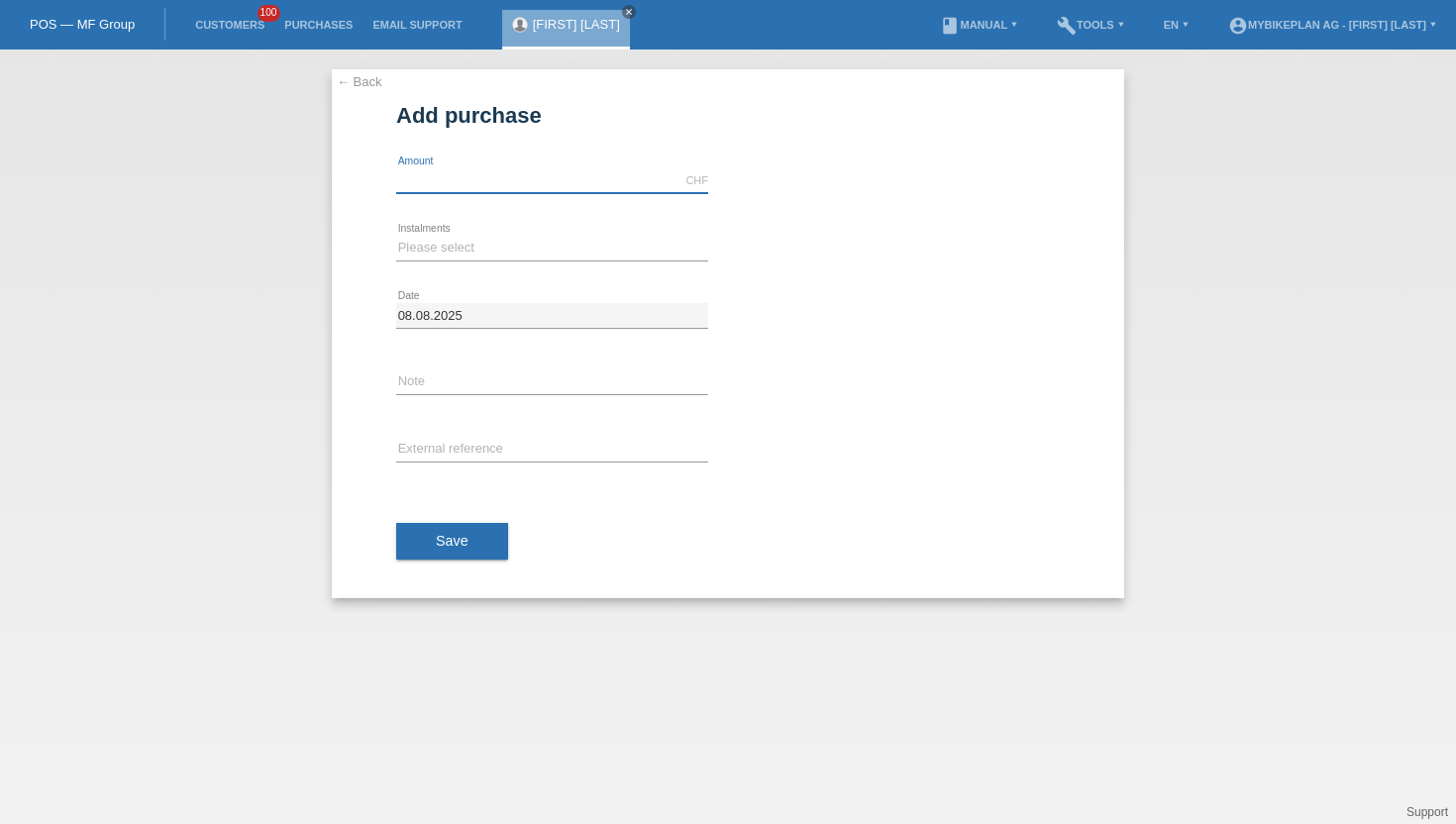 click at bounding box center [552, 180] 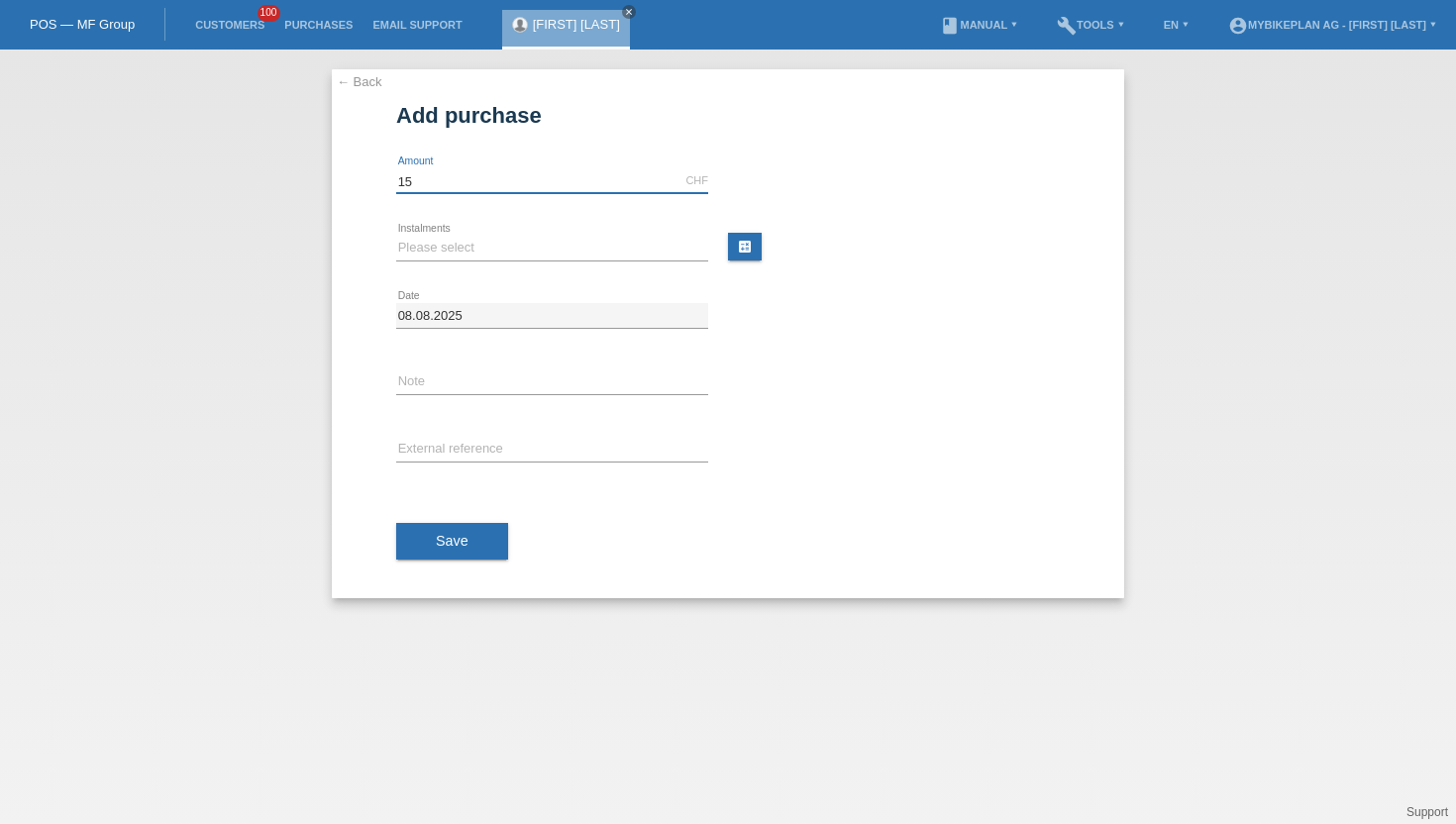 type on "15000.00" 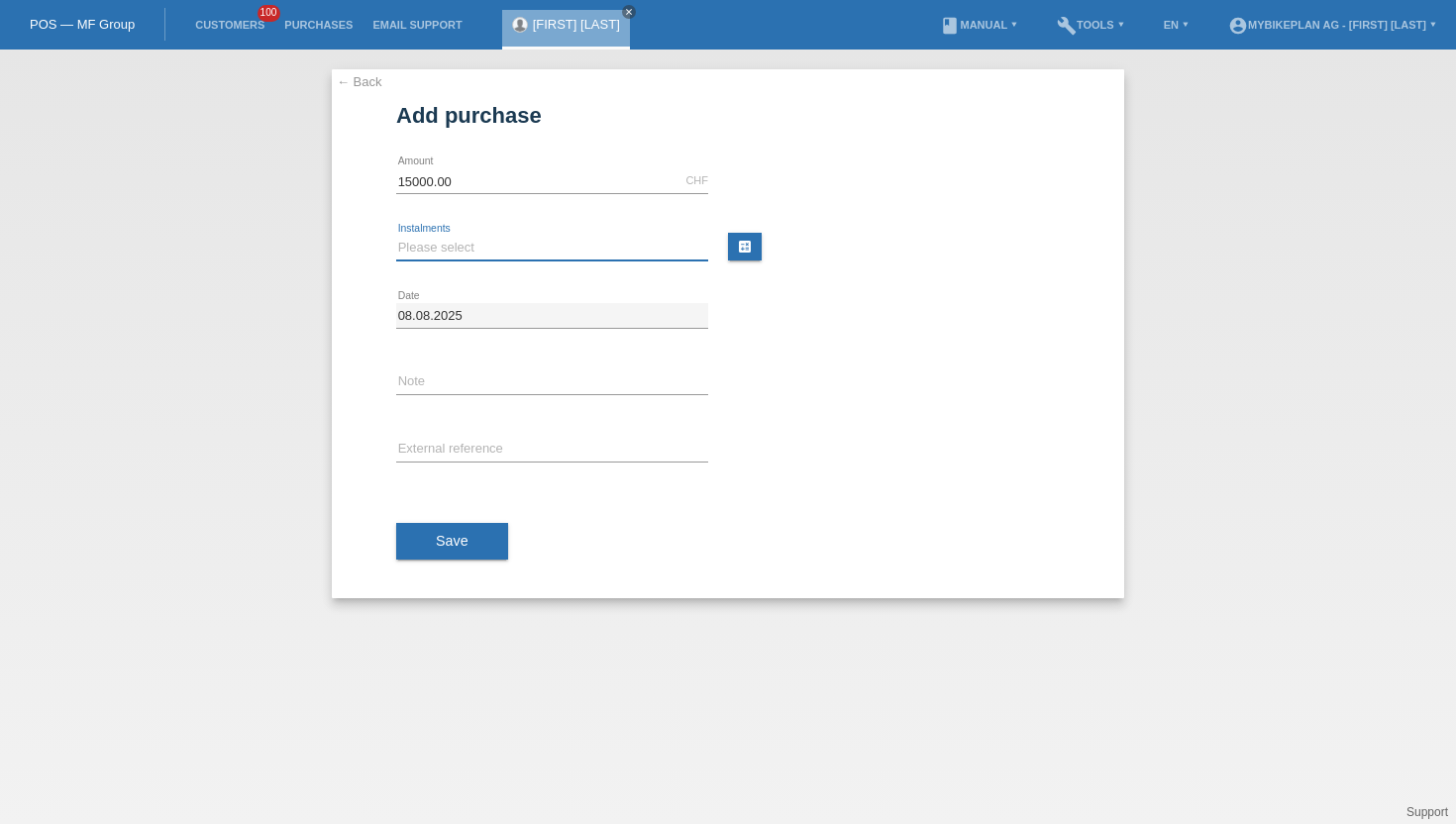 click on "Please select
6 instalments
12 instalments
18 instalments
24 instalments
36 instalments
48 instalments" at bounding box center (552, 248) 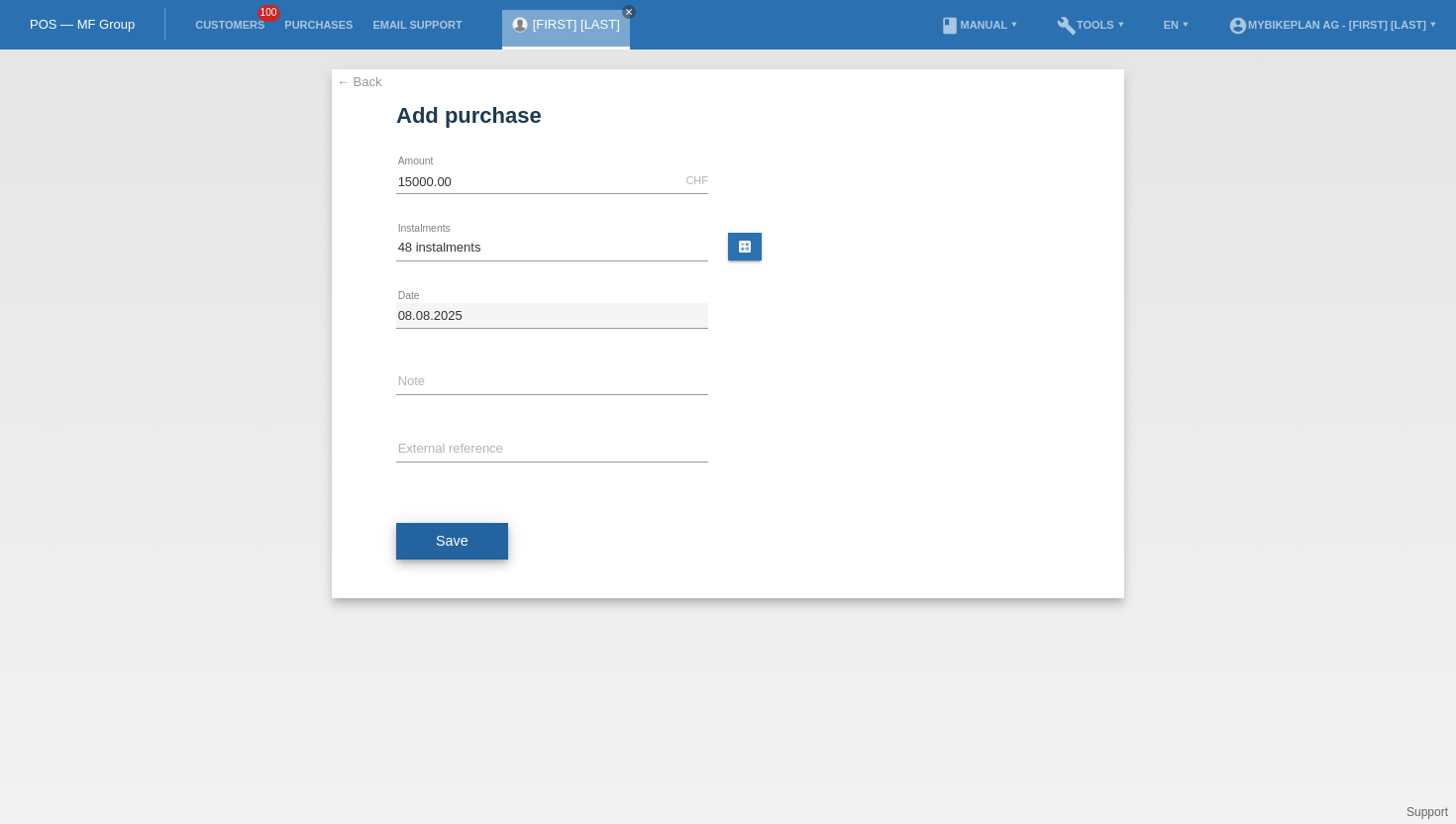 click on "Save" at bounding box center [452, 541] 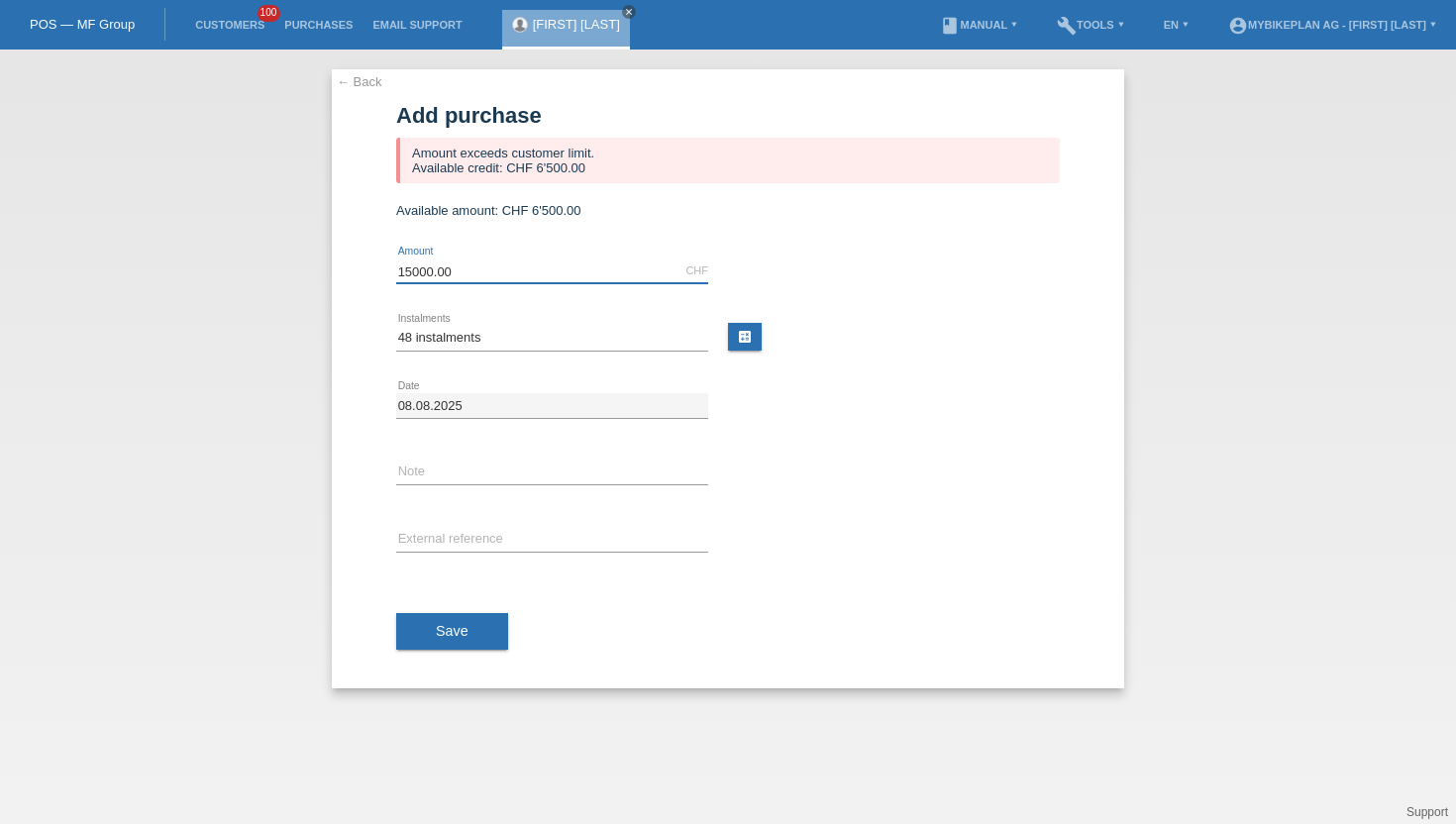 drag, startPoint x: 487, startPoint y: 269, endPoint x: 395, endPoint y: 269, distance: 92 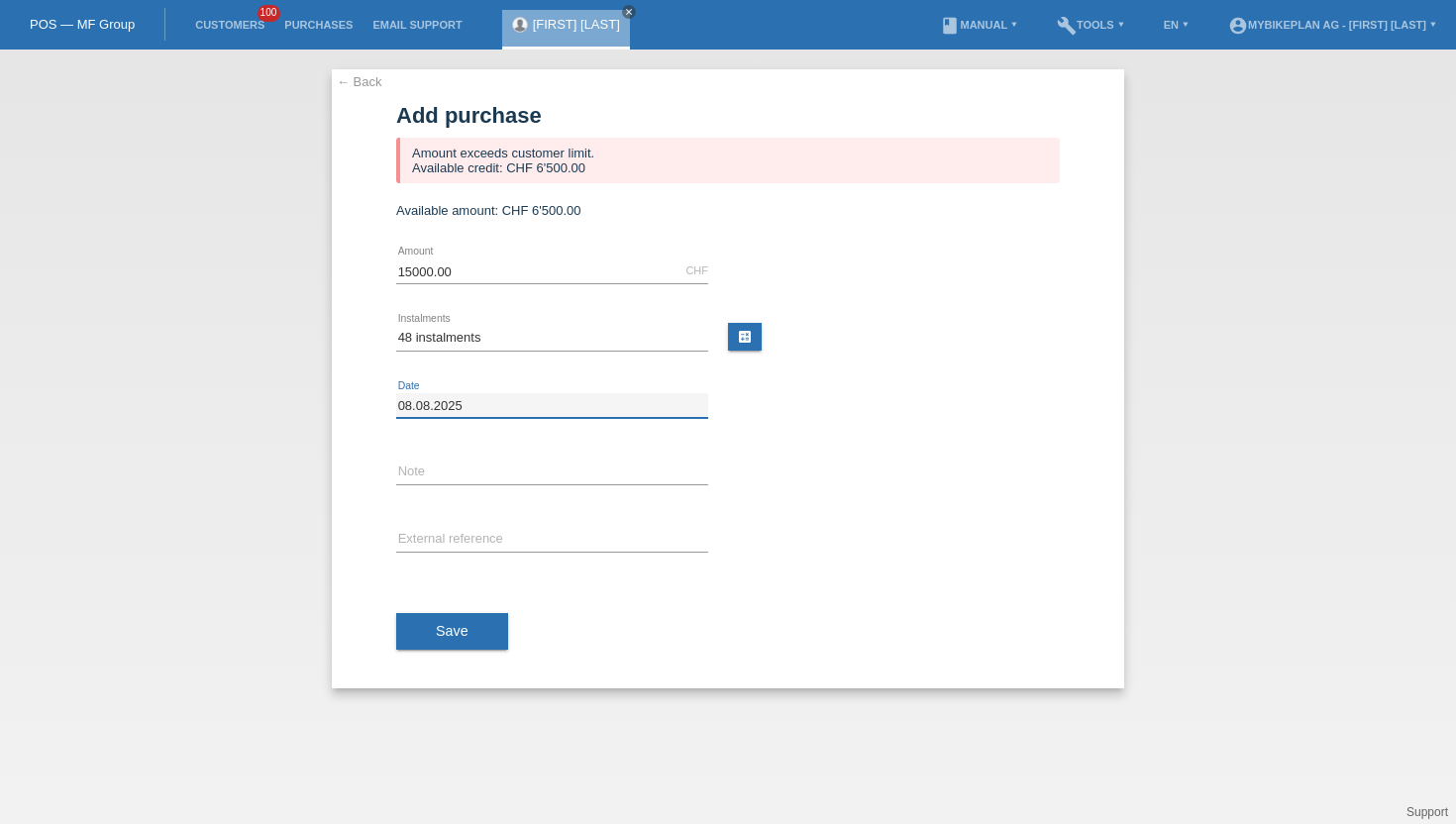 click on "08.08.2025" at bounding box center [552, 405] 